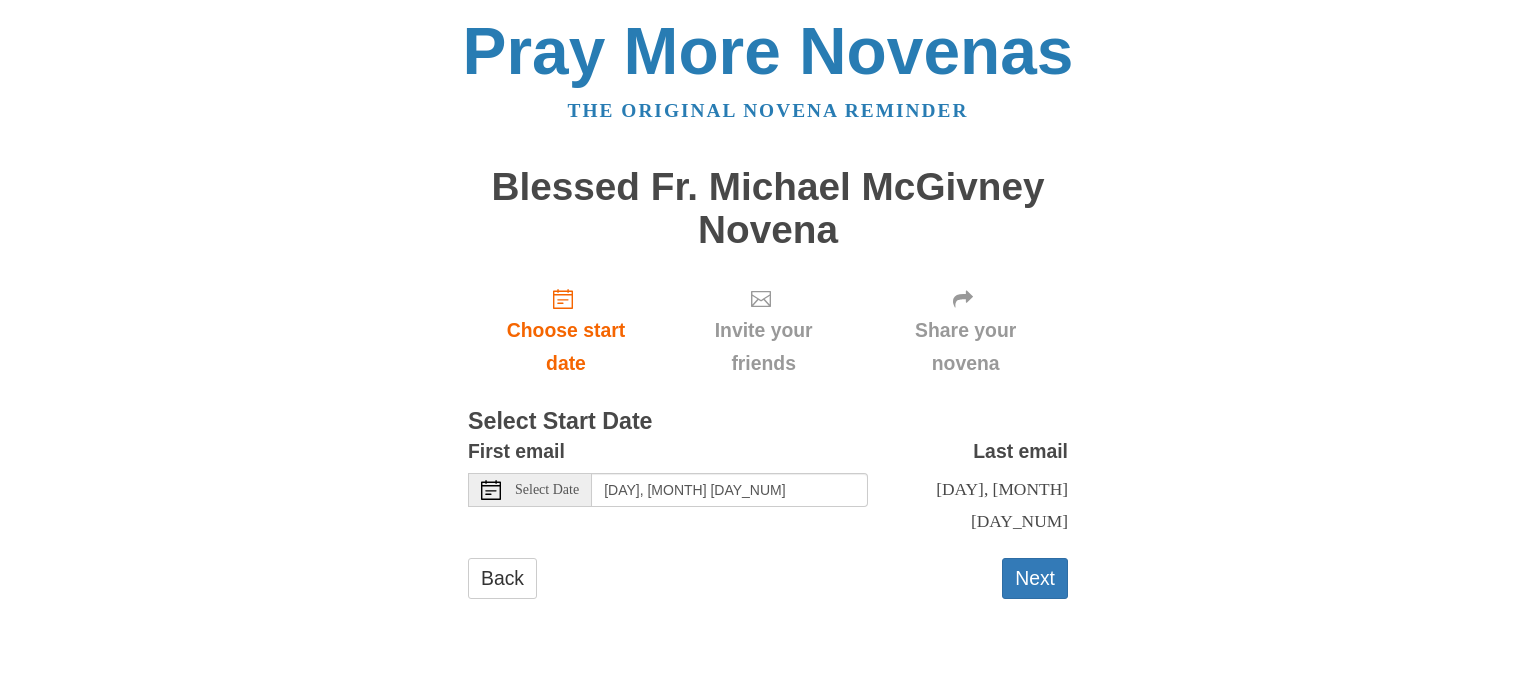 scroll, scrollTop: 0, scrollLeft: 0, axis: both 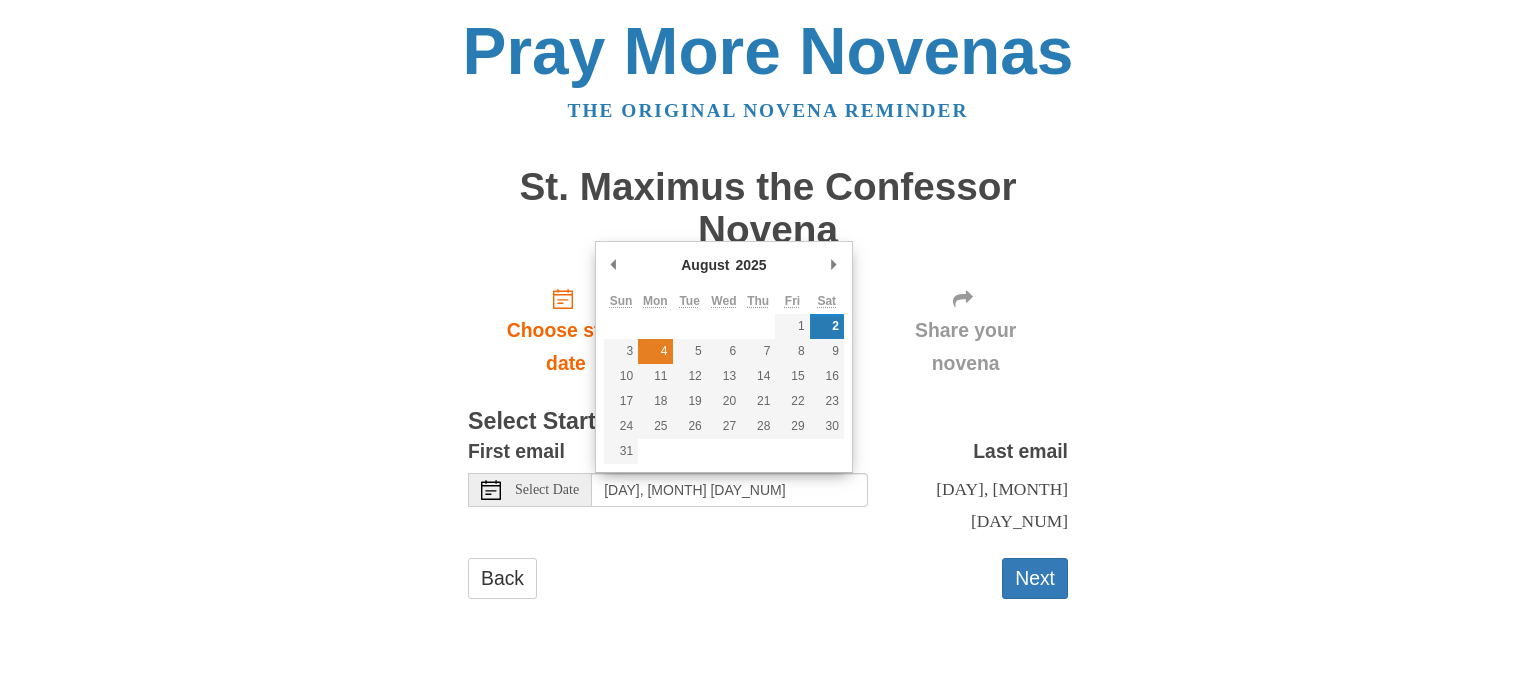 type on "Monday, August 4th" 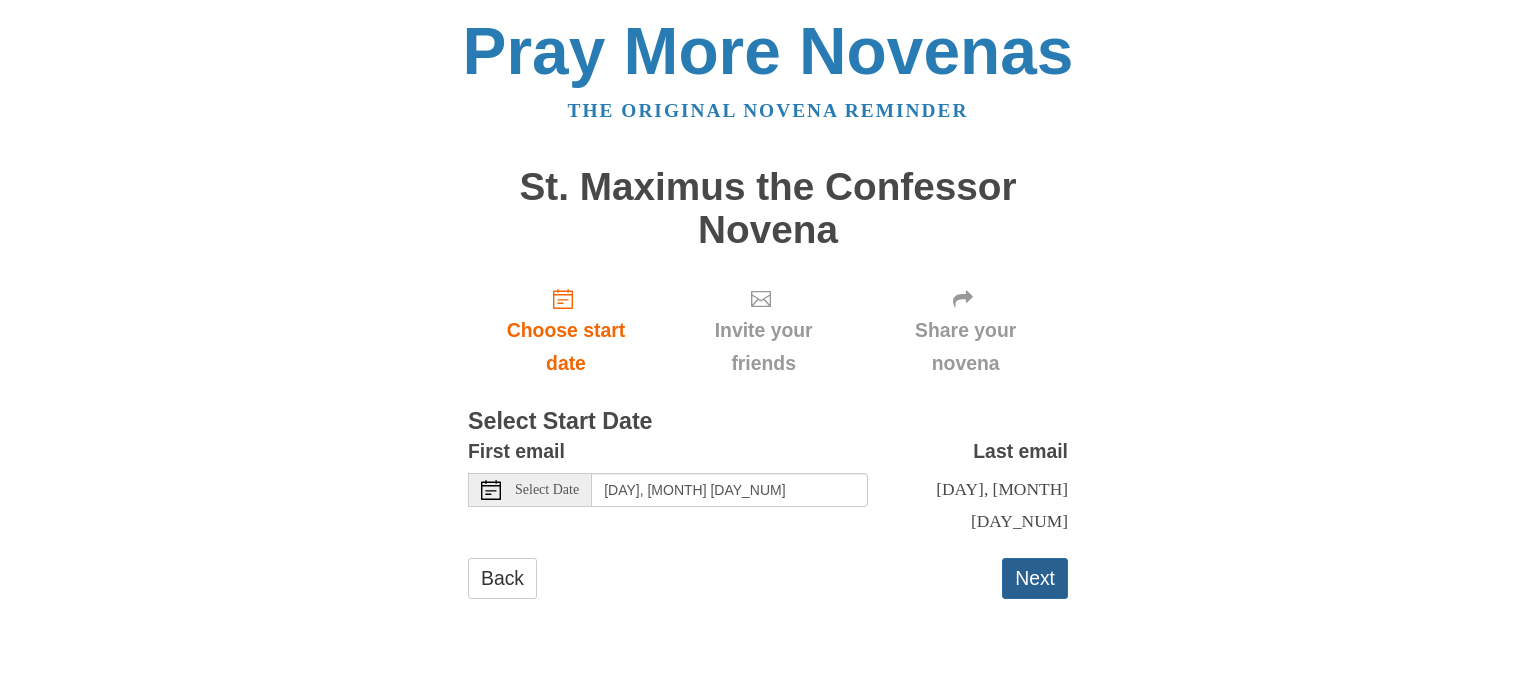 click on "Next" at bounding box center (1035, 578) 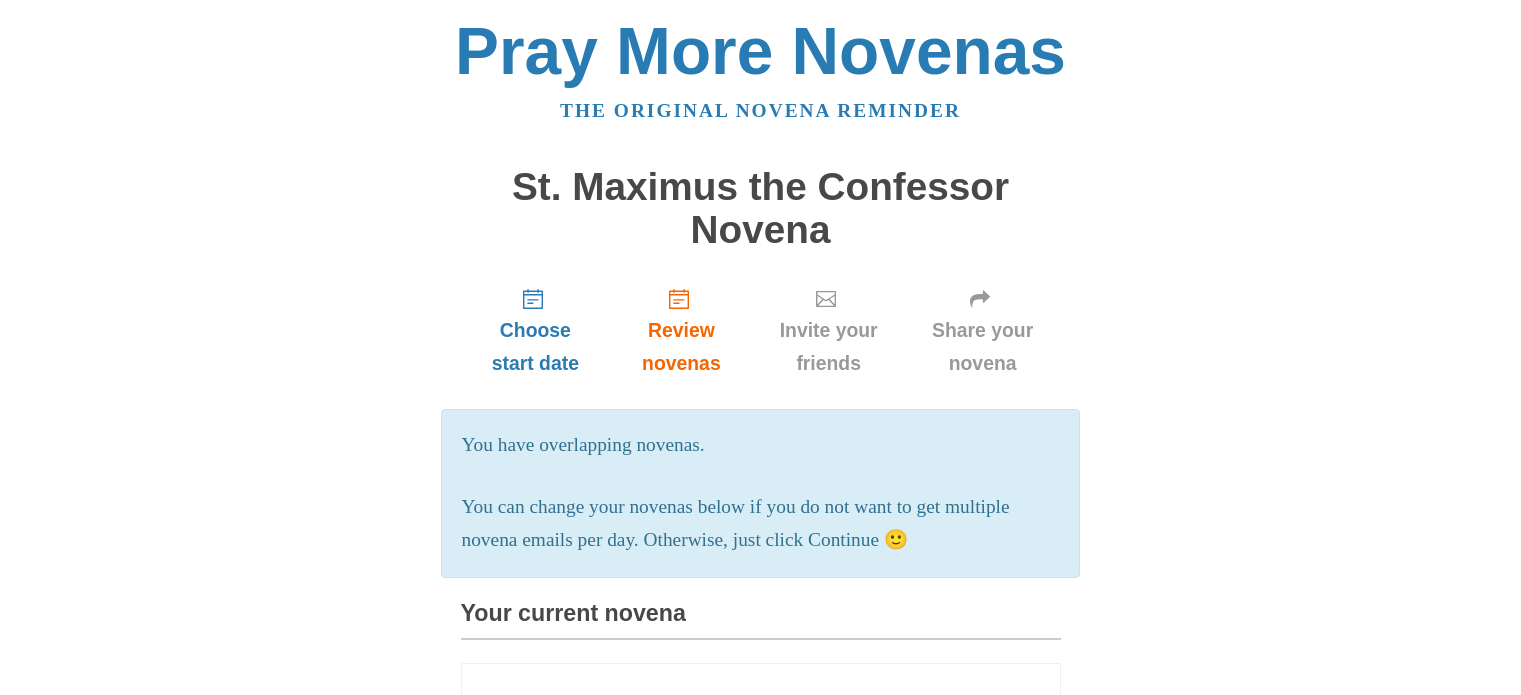 scroll, scrollTop: 3410, scrollLeft: 0, axis: vertical 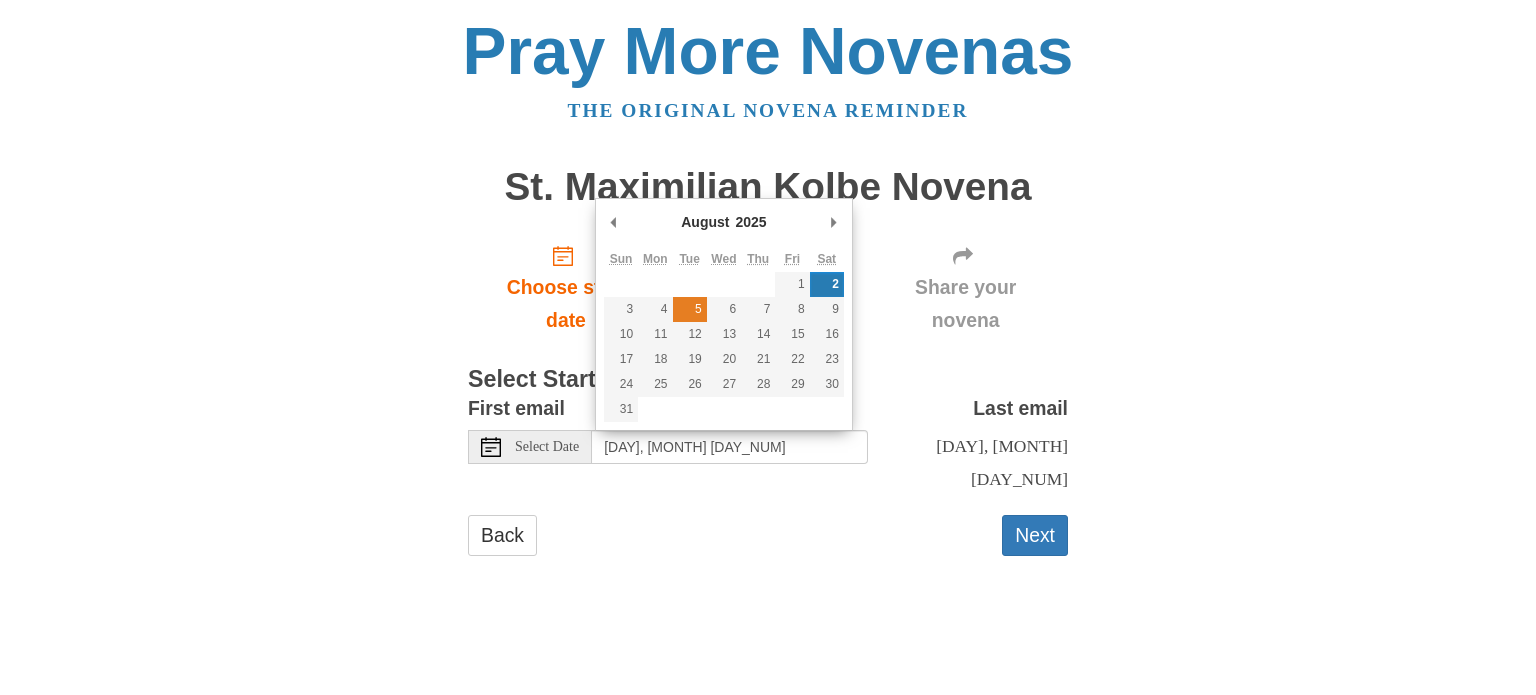 type on "[DAY], [MONTH] [DAY_NUM]" 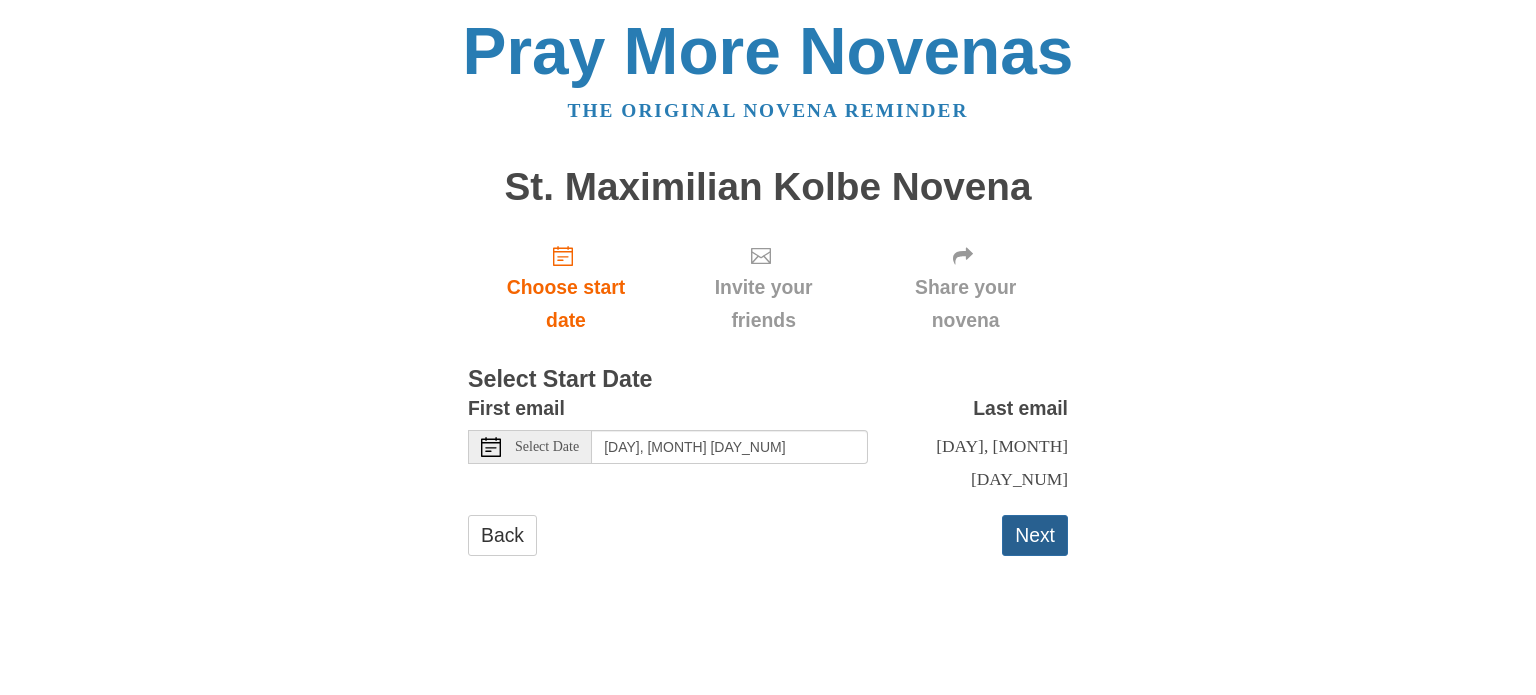click on "Next" at bounding box center (1035, 535) 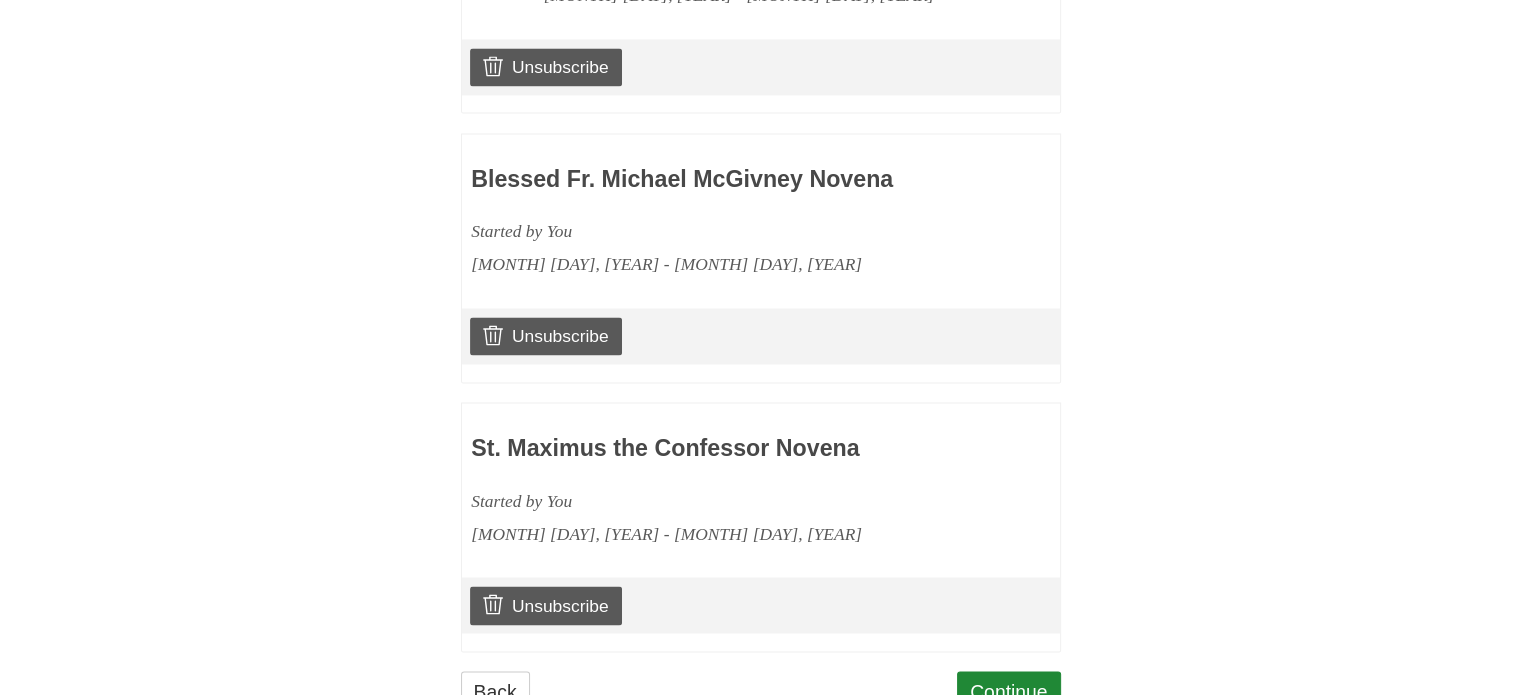 scroll, scrollTop: 3368, scrollLeft: 0, axis: vertical 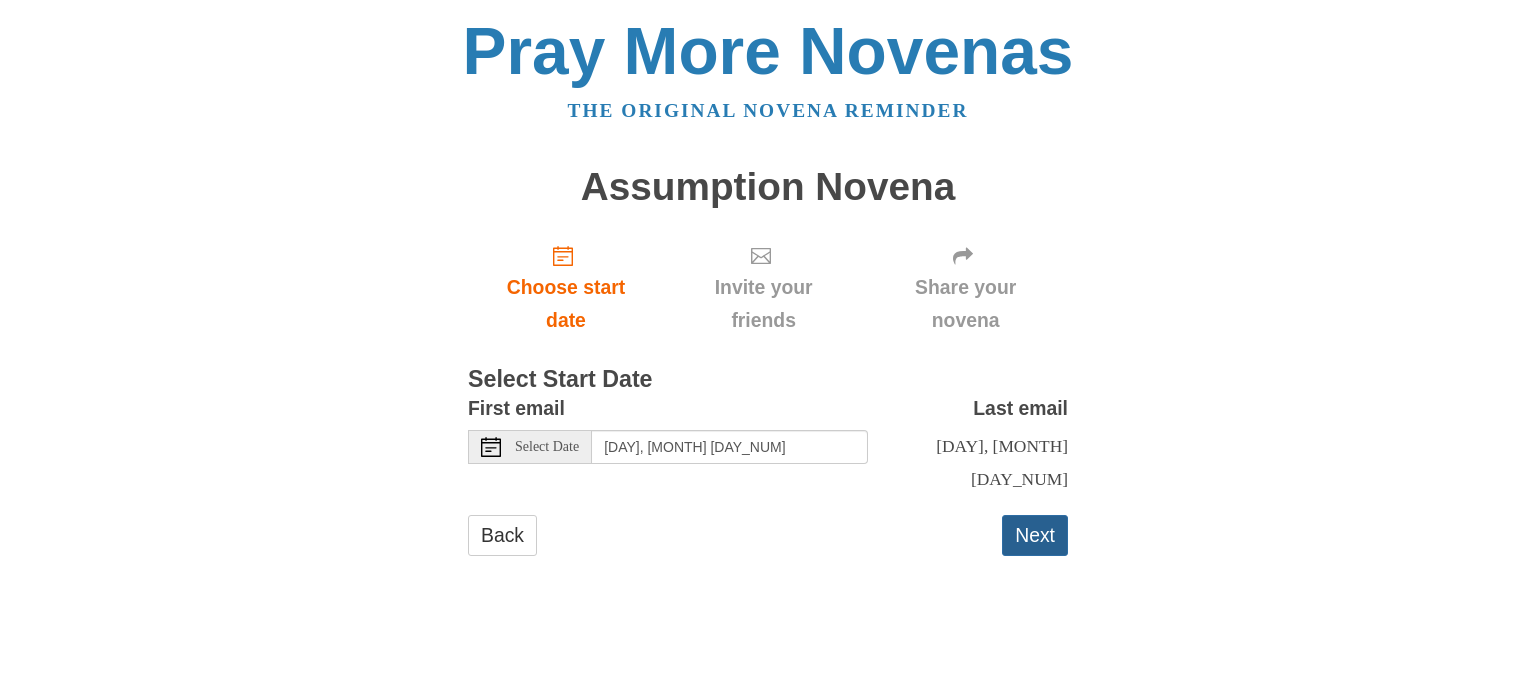 click on "Next" at bounding box center [1035, 535] 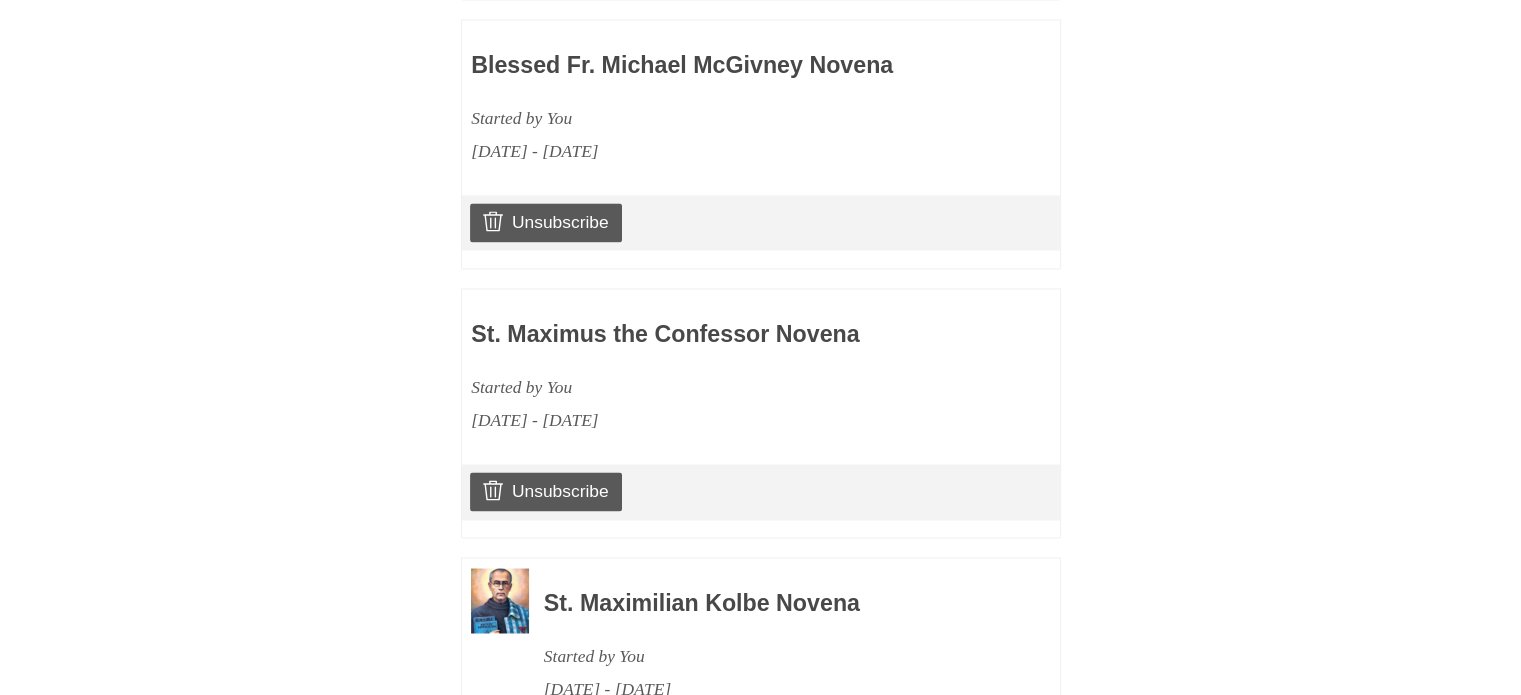 scroll, scrollTop: 3342, scrollLeft: 0, axis: vertical 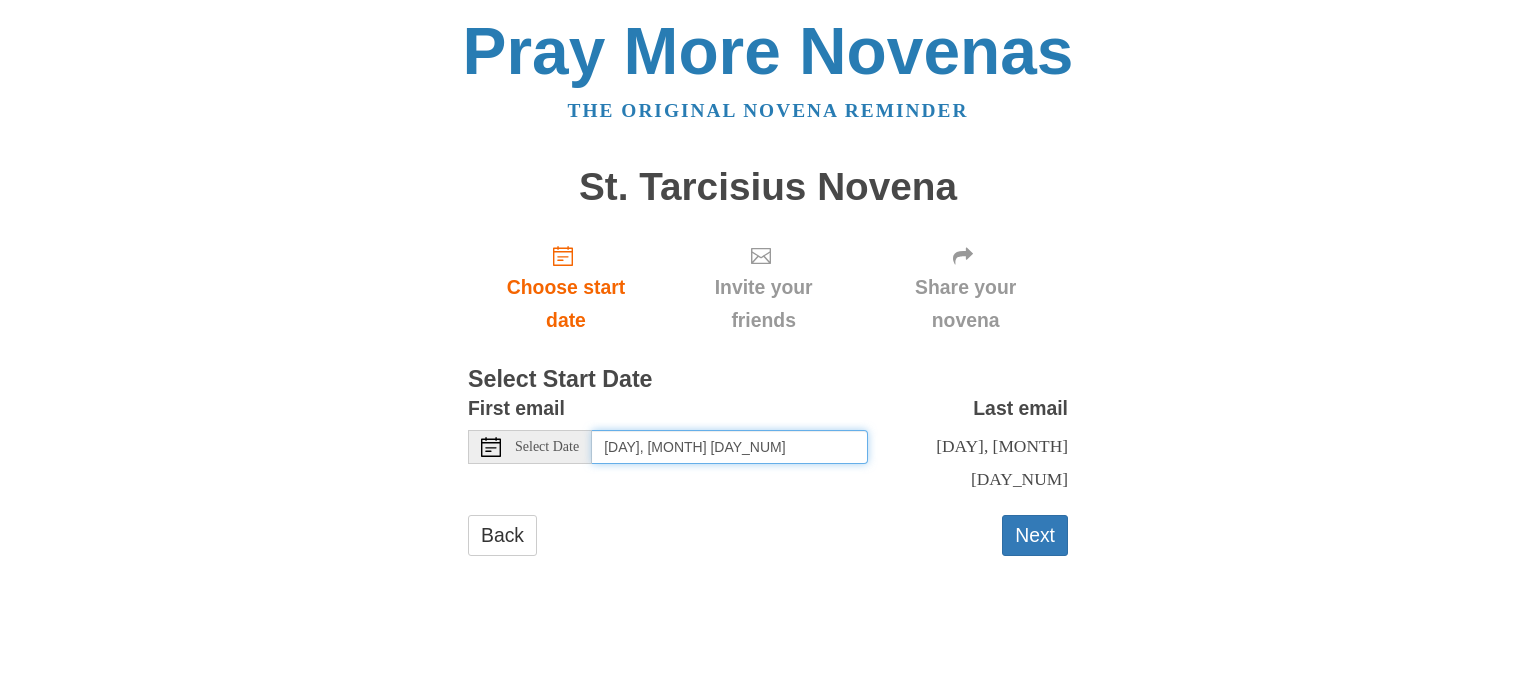 click on "Saturday, August 2nd" at bounding box center [730, 447] 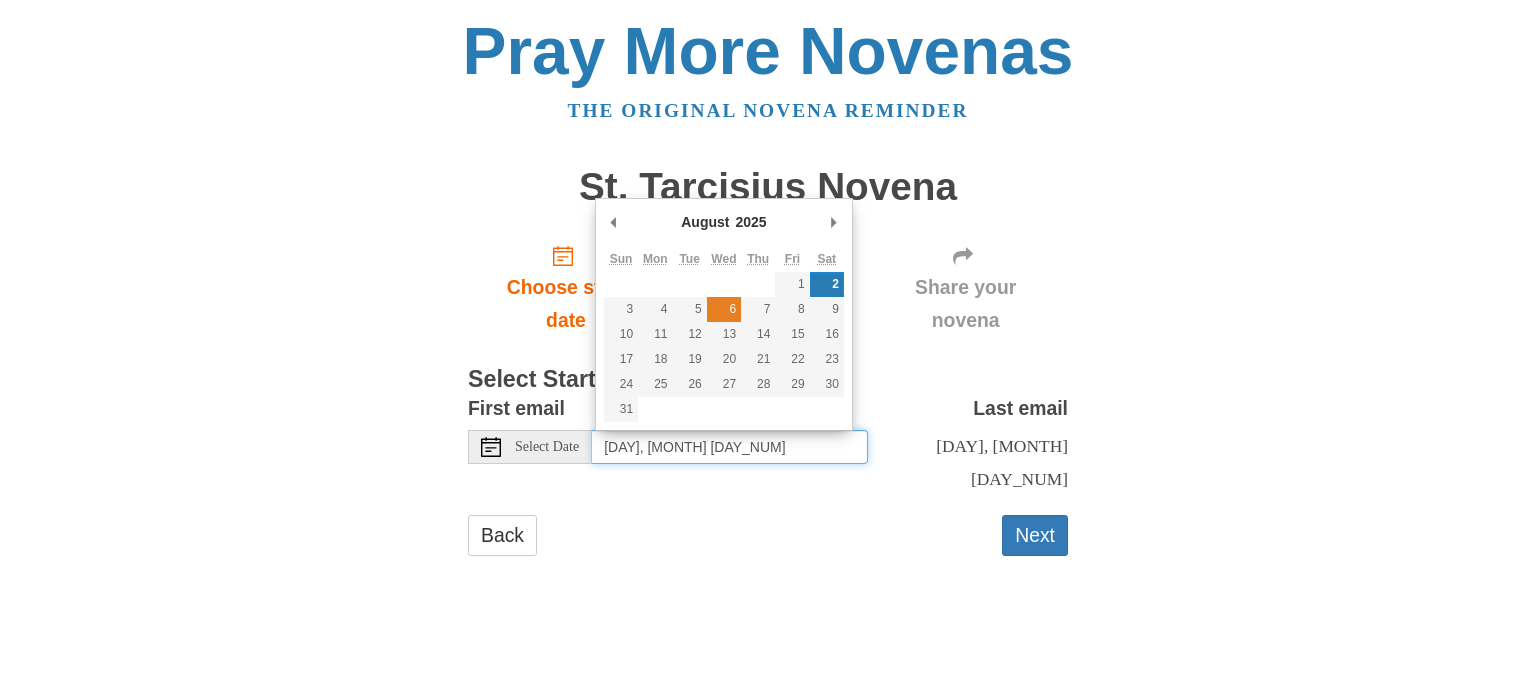 type on "Wednesday, August 6th" 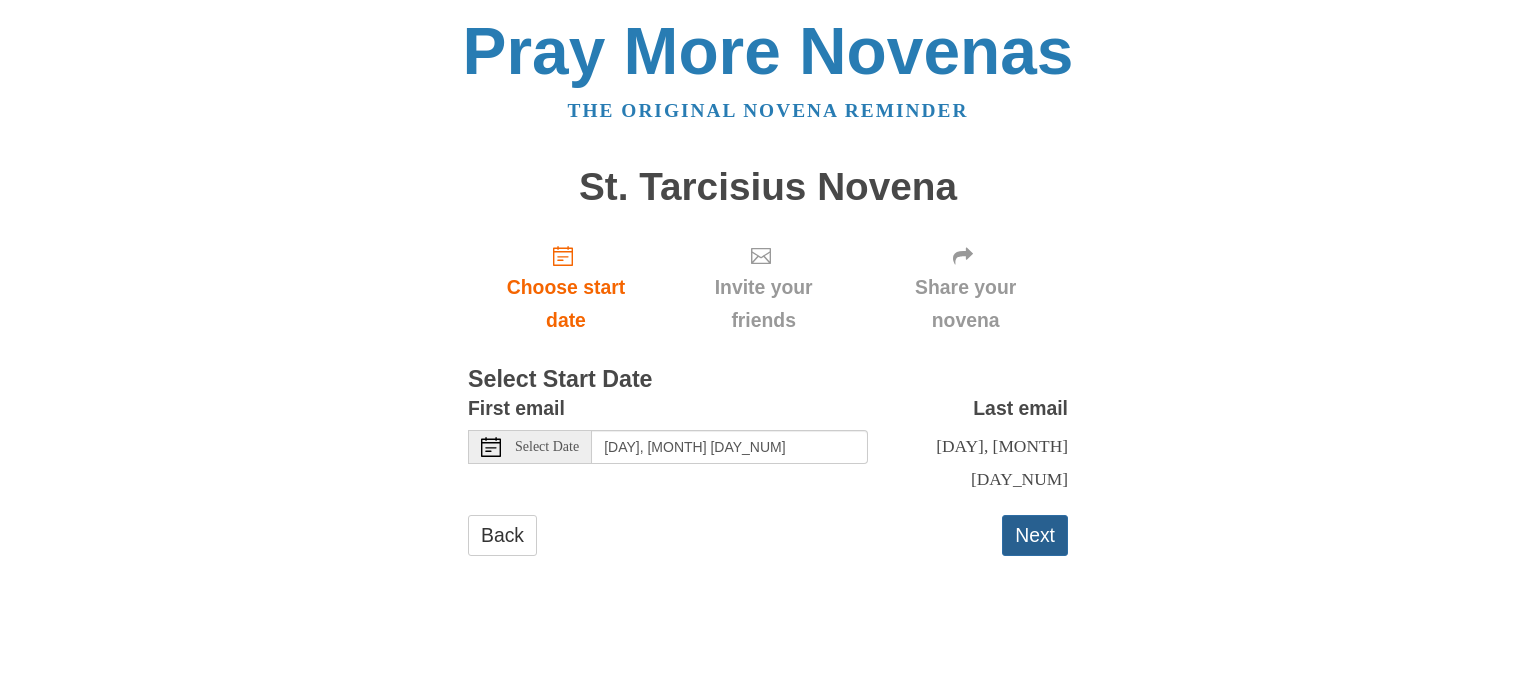 click on "Next" at bounding box center [1035, 535] 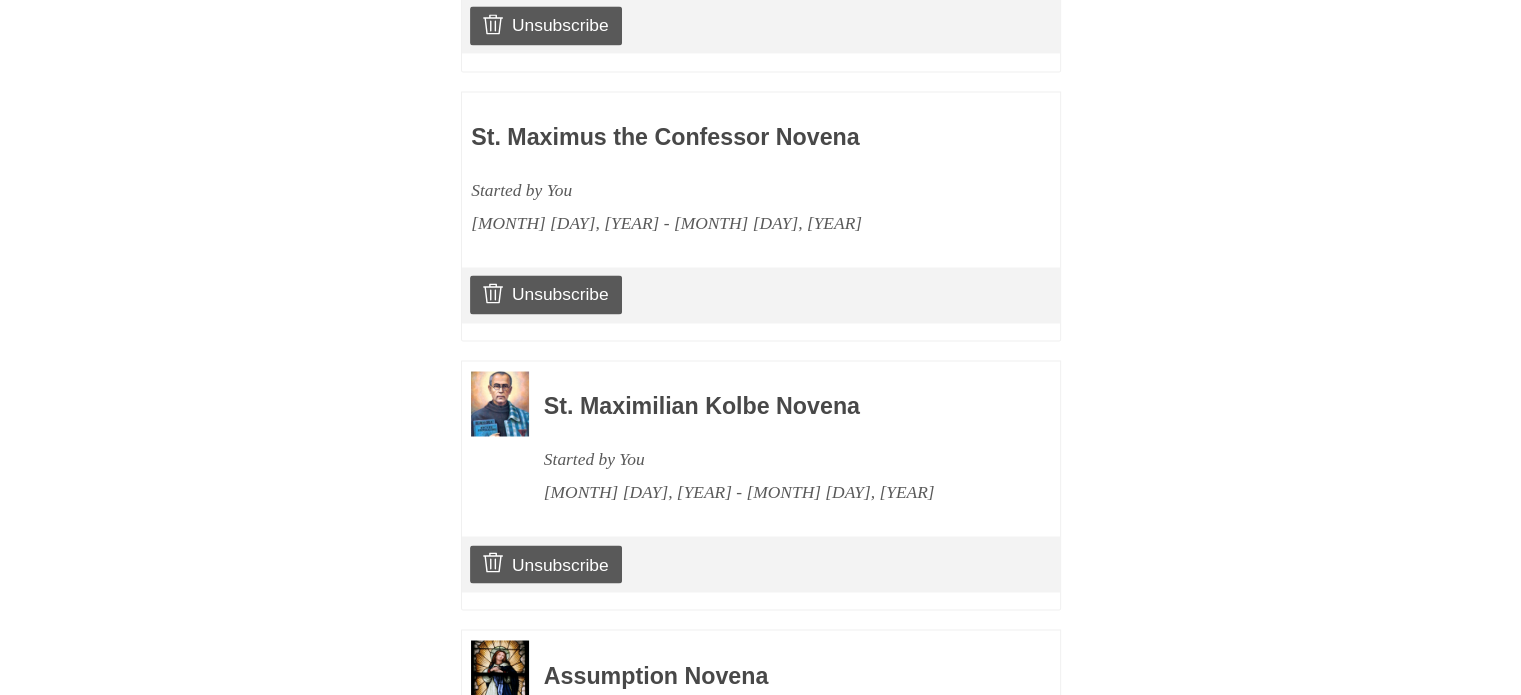 scroll, scrollTop: 3610, scrollLeft: 0, axis: vertical 